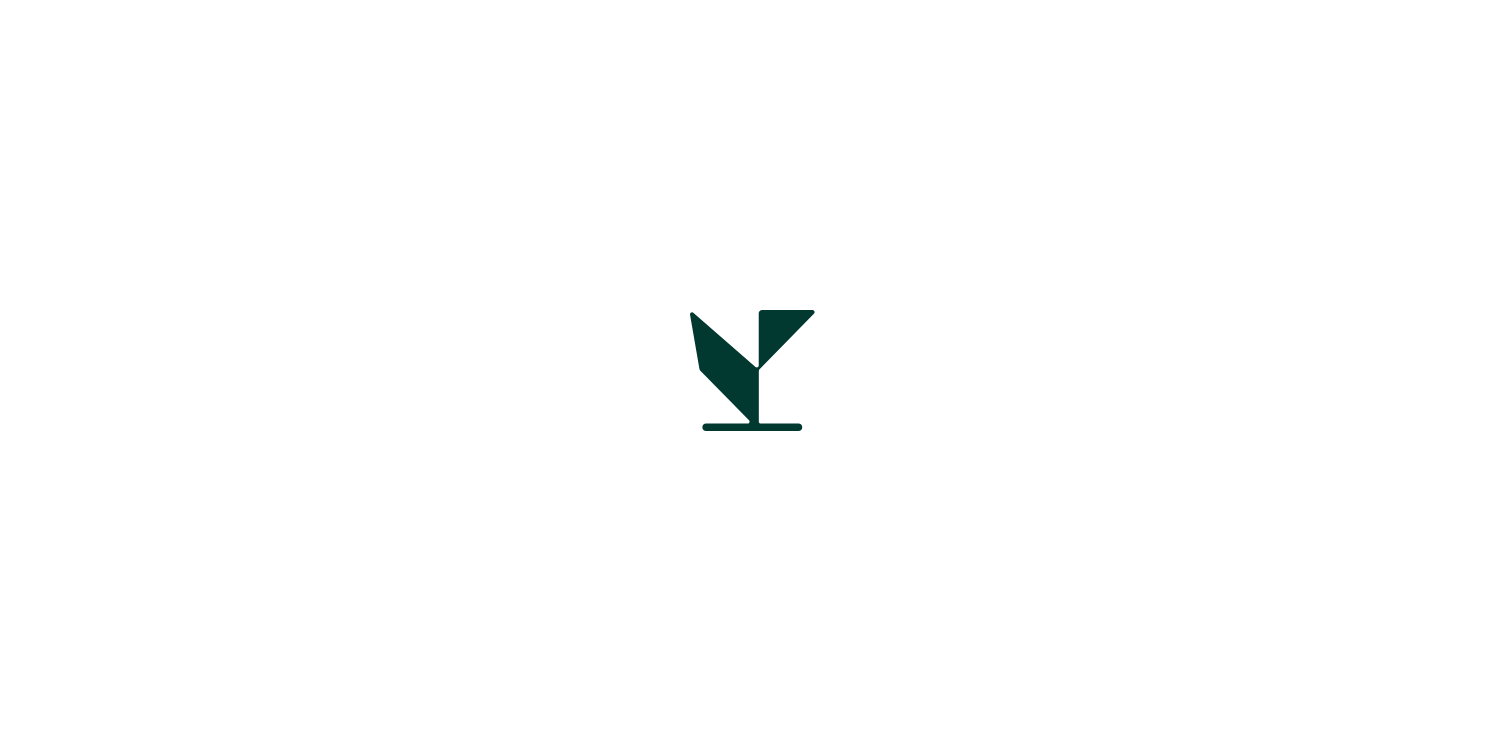 scroll, scrollTop: 0, scrollLeft: 0, axis: both 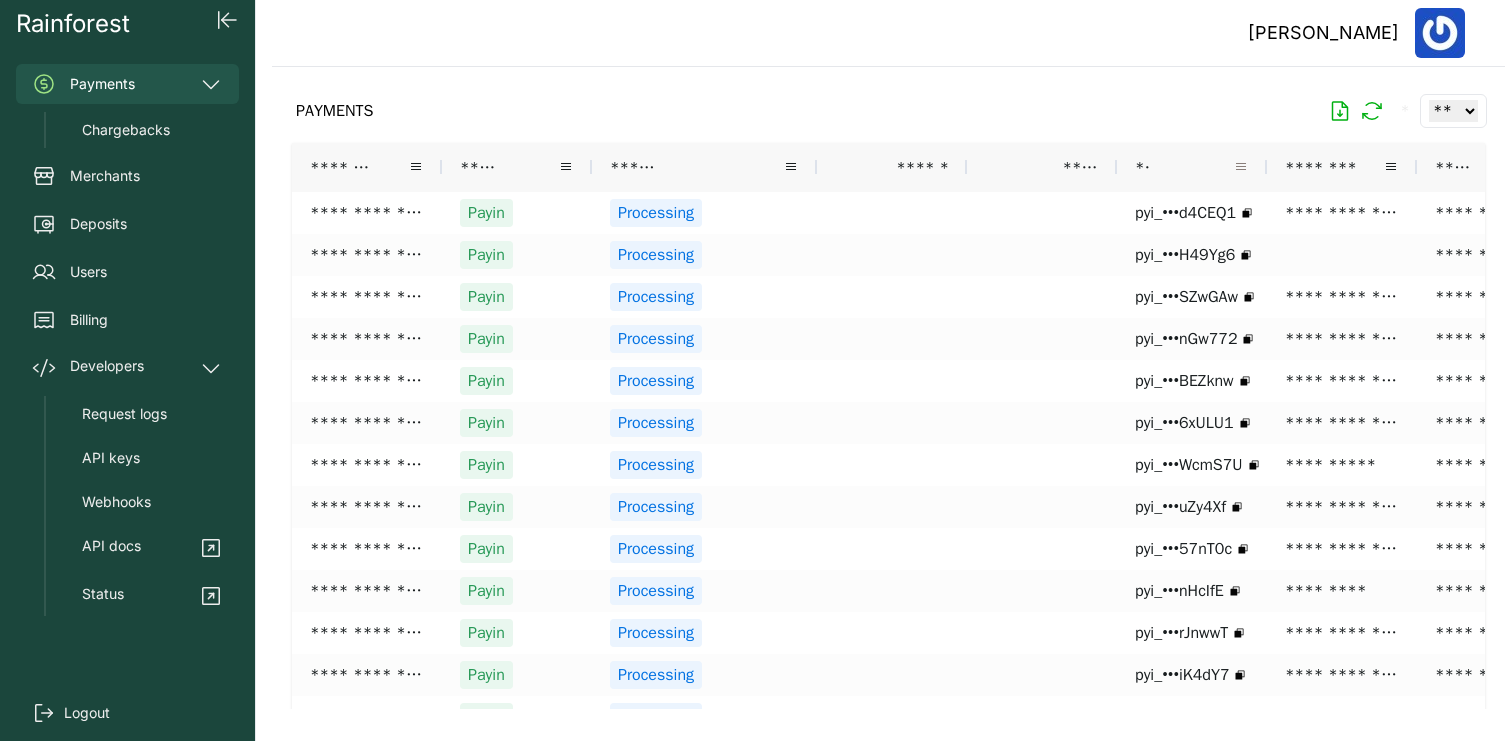 click at bounding box center [1241, 167] 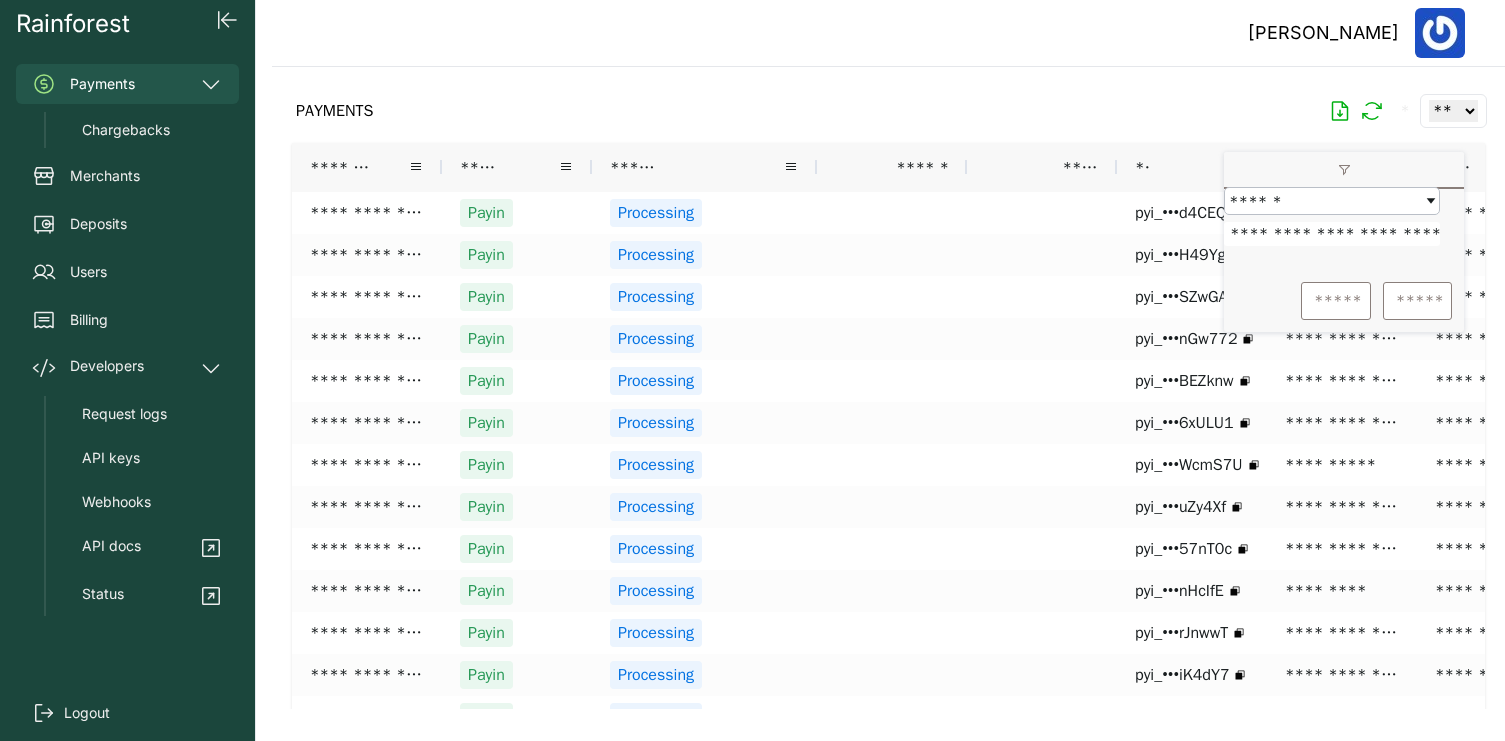 scroll, scrollTop: 0, scrollLeft: 47, axis: horizontal 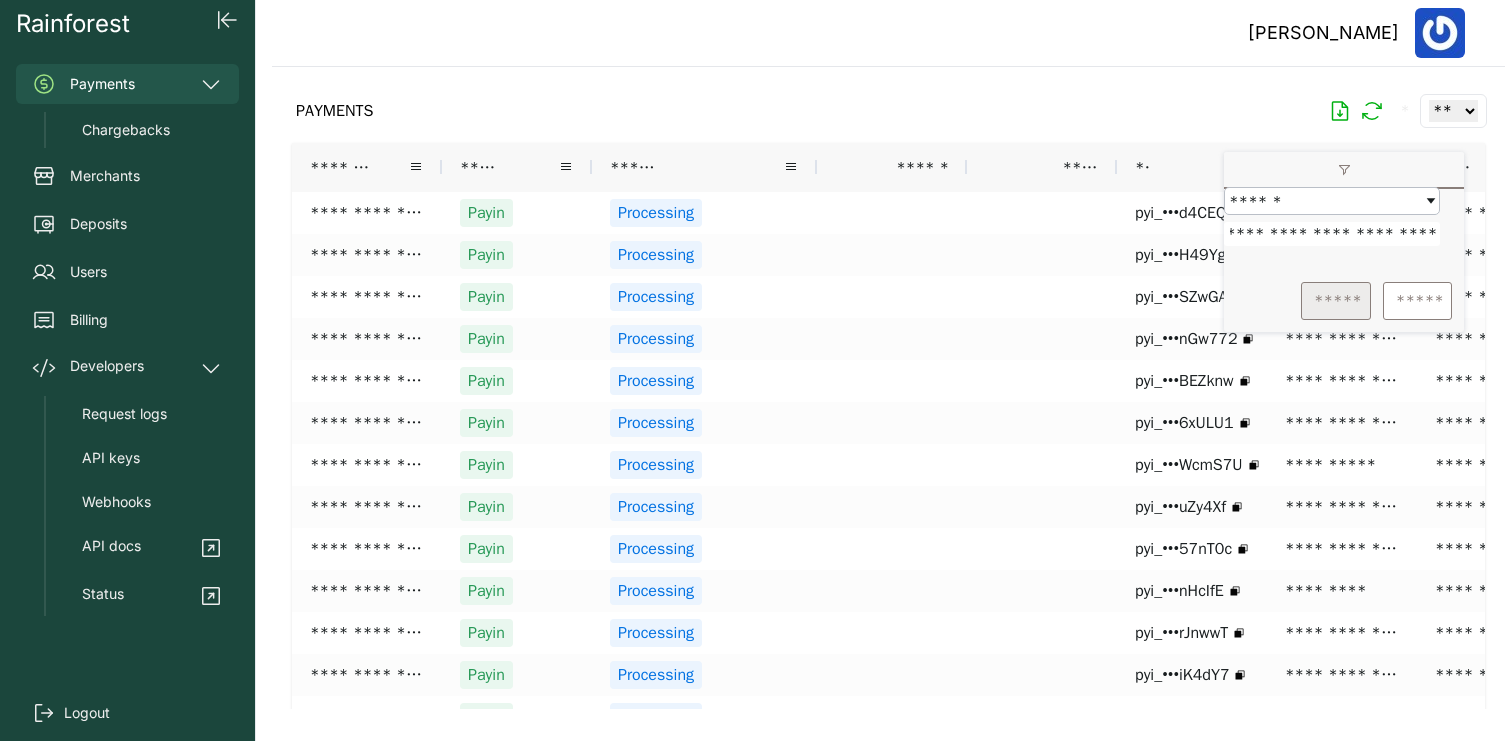 type on "**********" 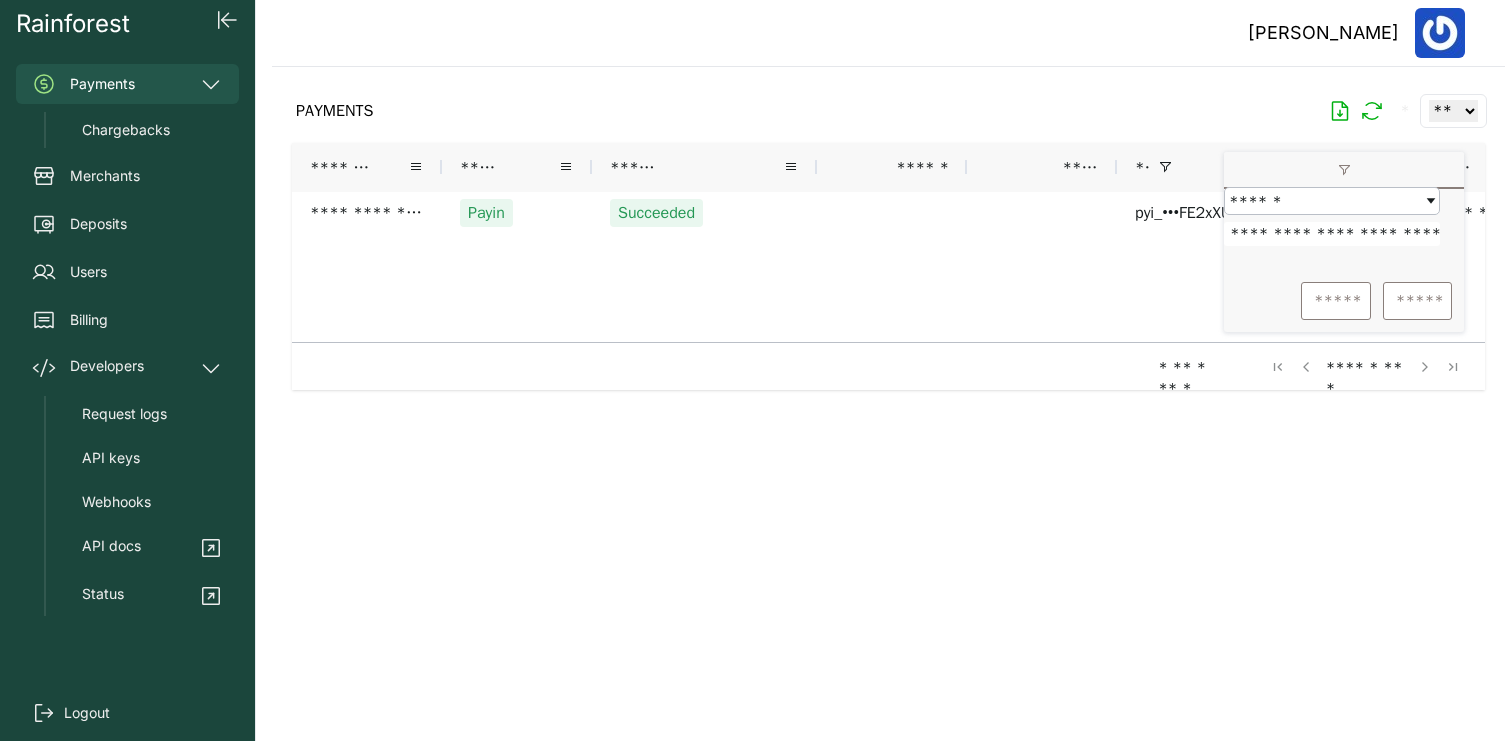 click on "PAYMENTS * ** ** ** ***" at bounding box center [888, 111] 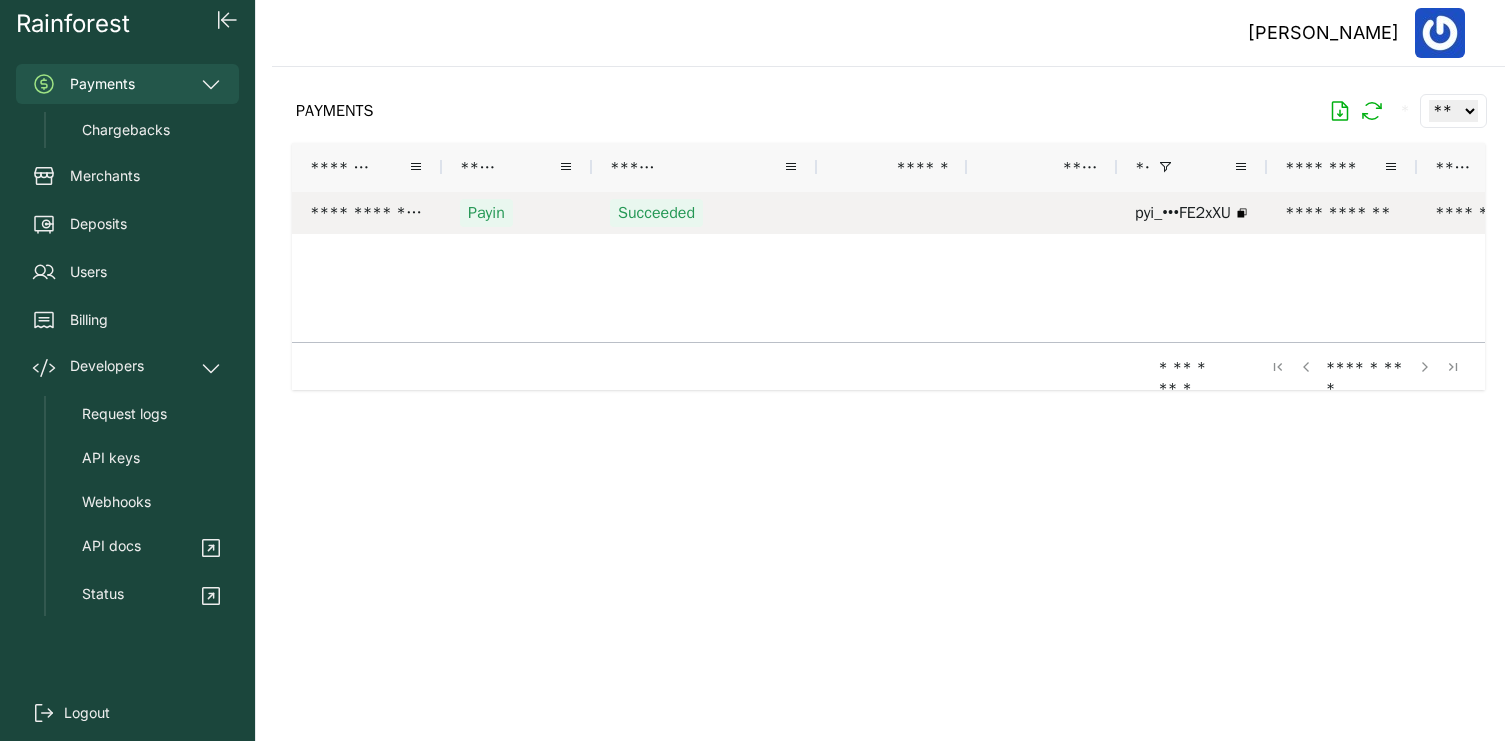 click on "**********" at bounding box center [367, 213] 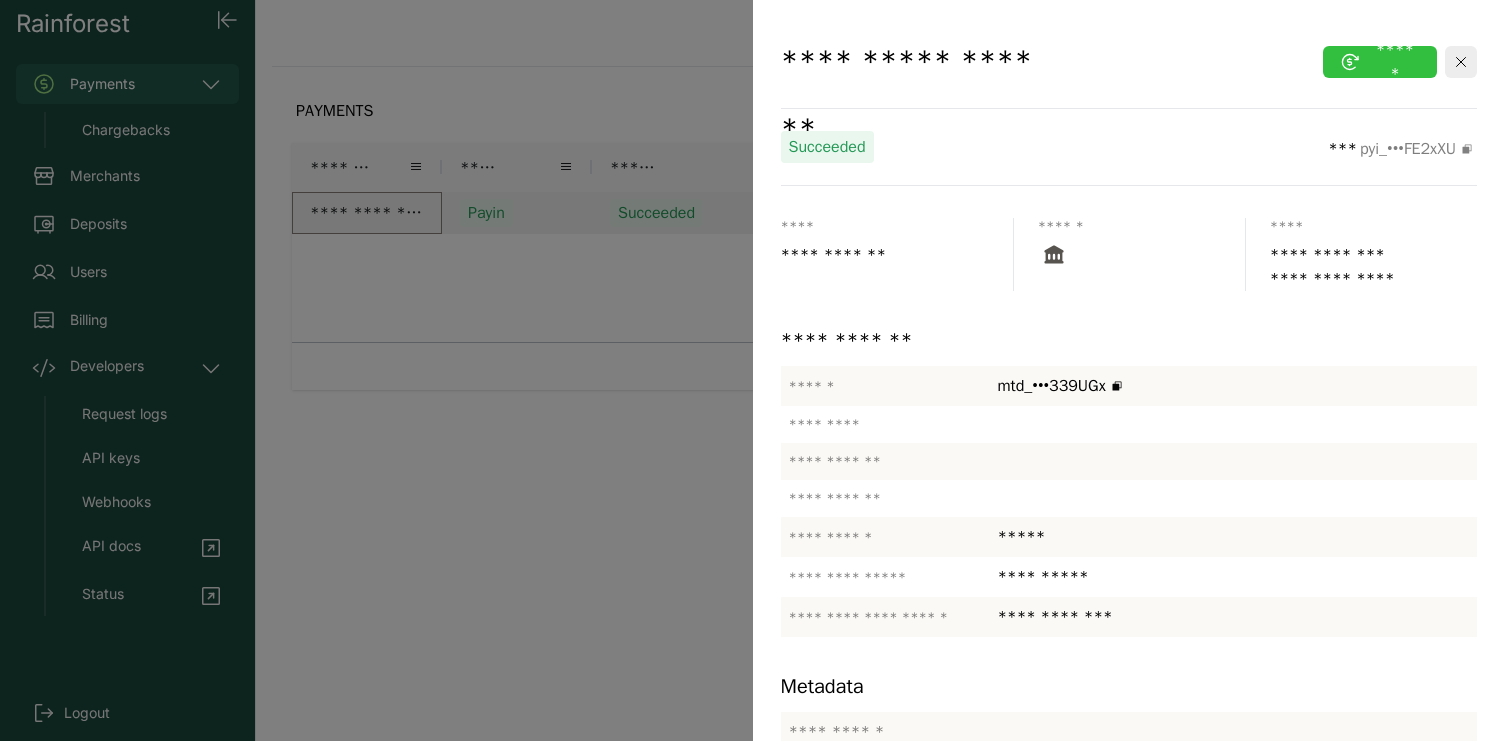 click 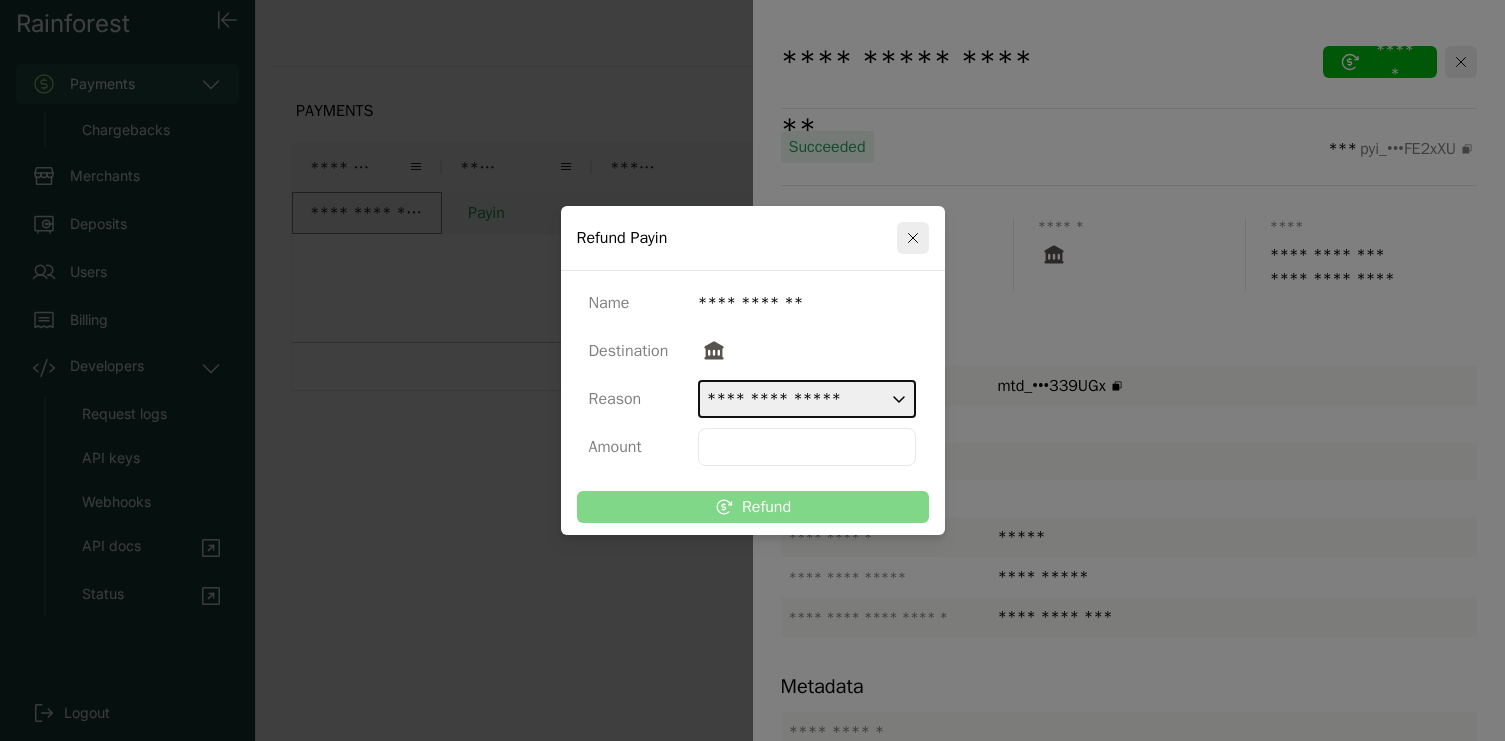 click on "**********" at bounding box center (807, 399) 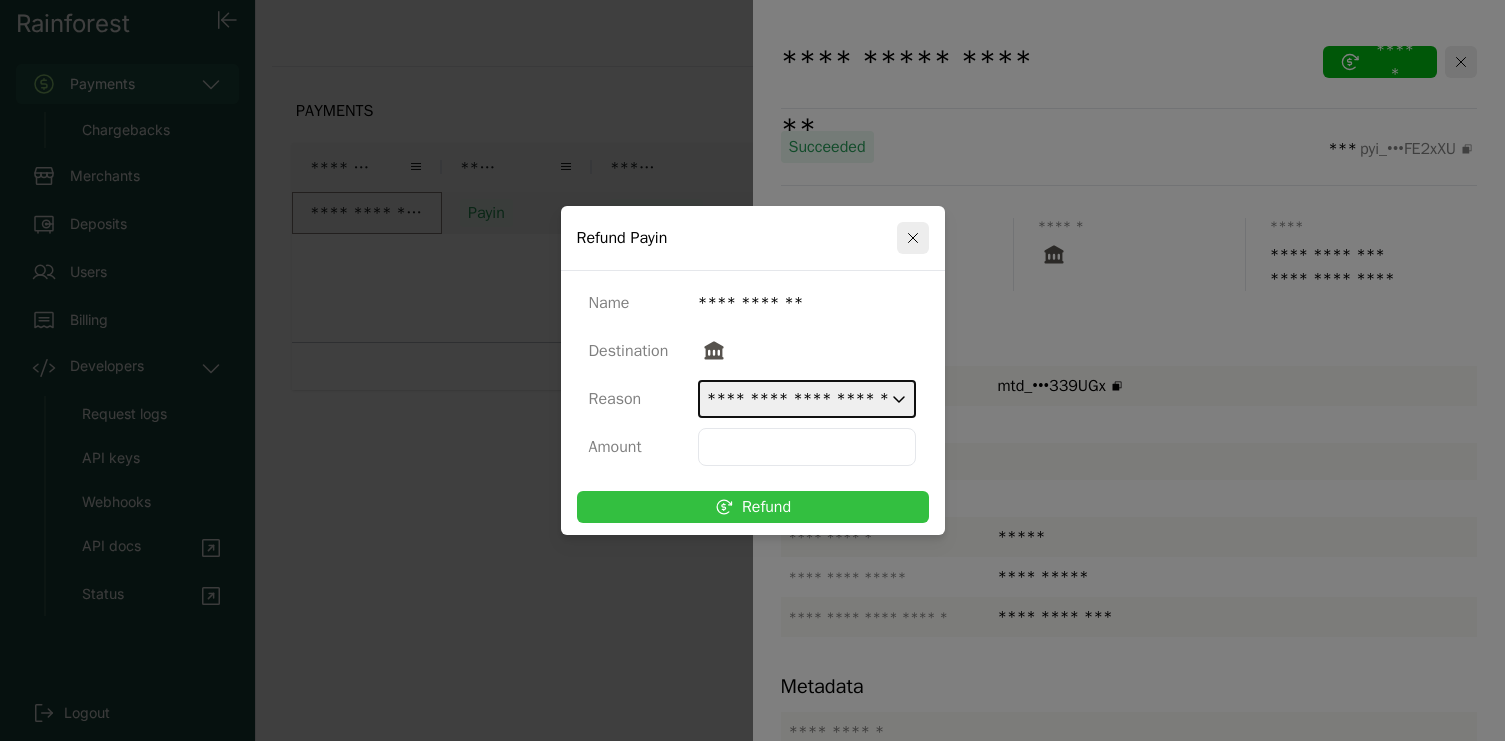 click on "Refund" at bounding box center [753, 507] 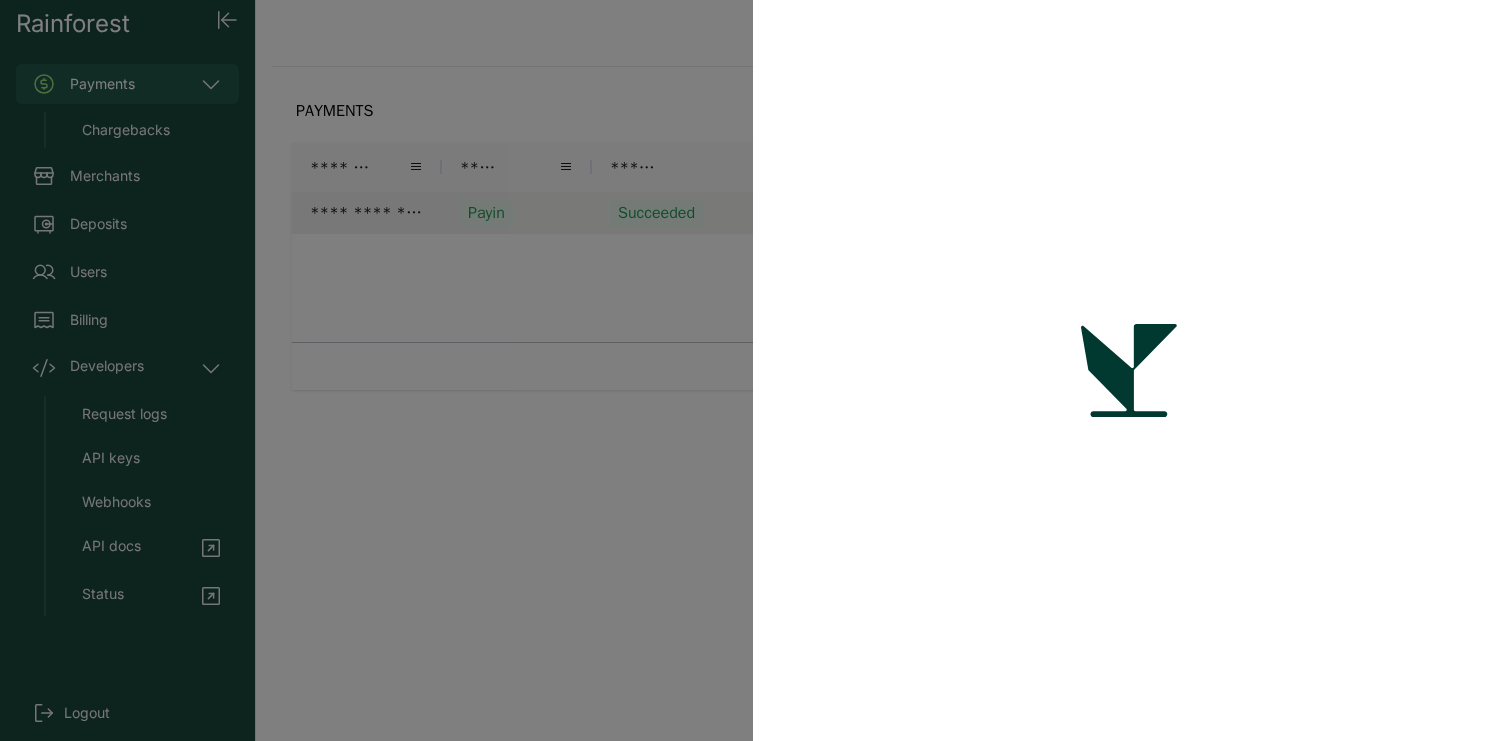 click at bounding box center (752, 370) 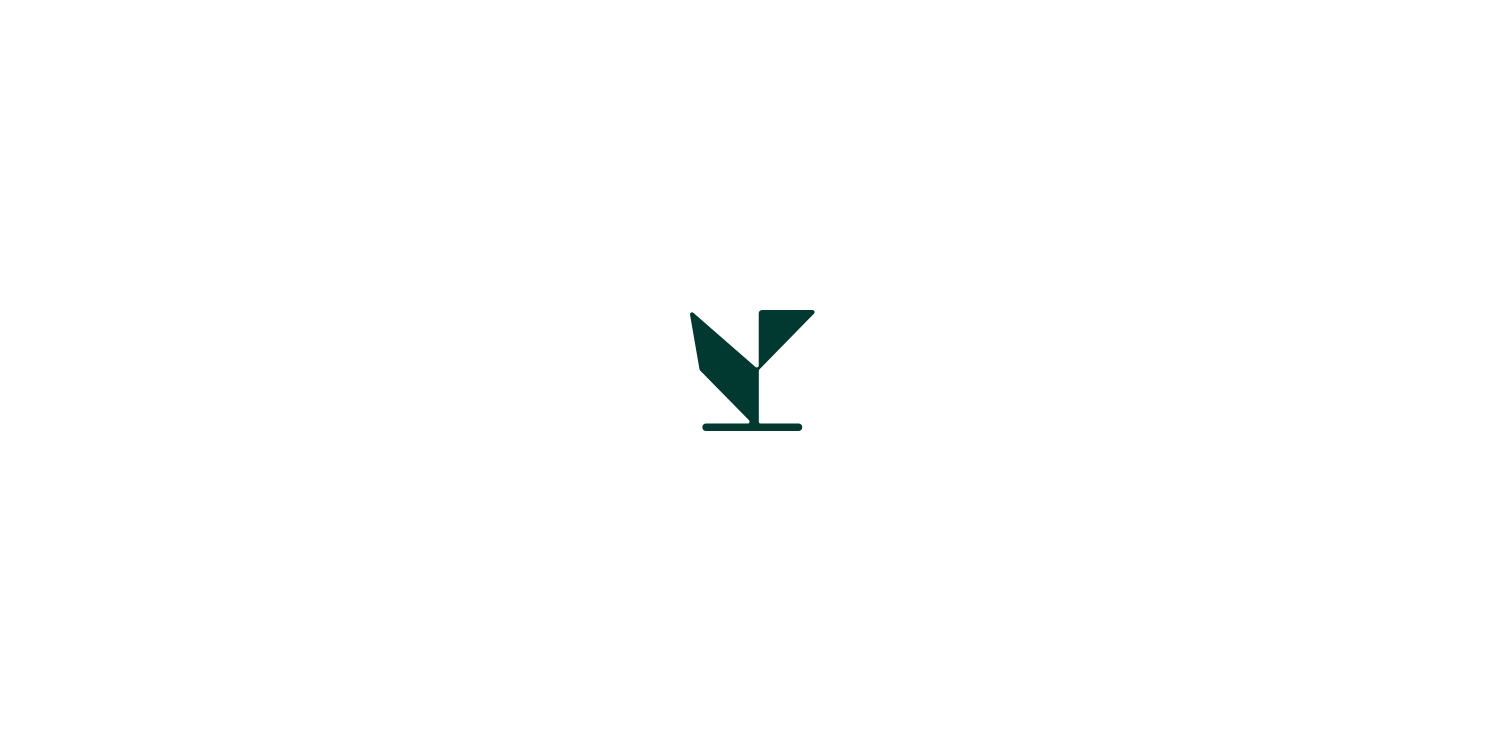 scroll, scrollTop: 0, scrollLeft: 0, axis: both 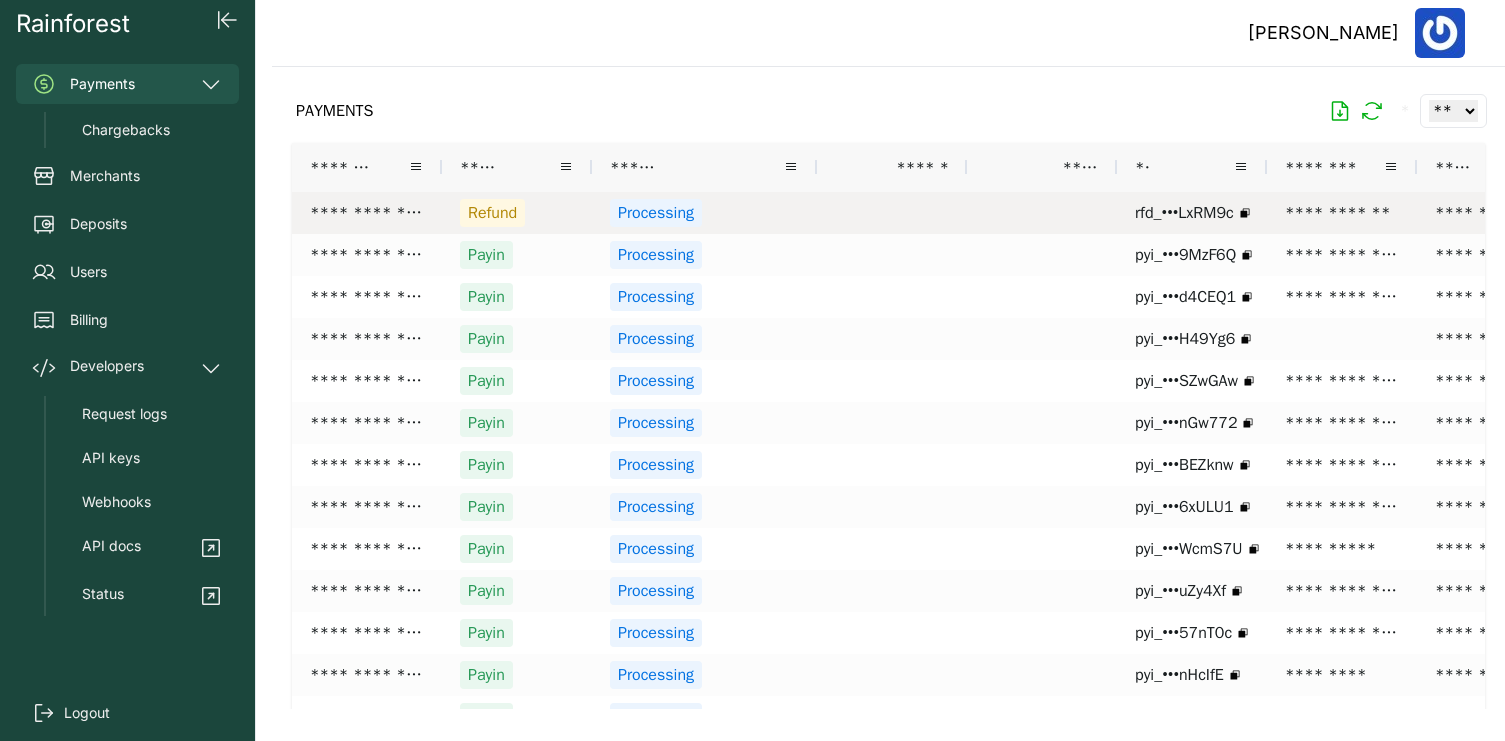 click on "Refund" at bounding box center (492, 213) 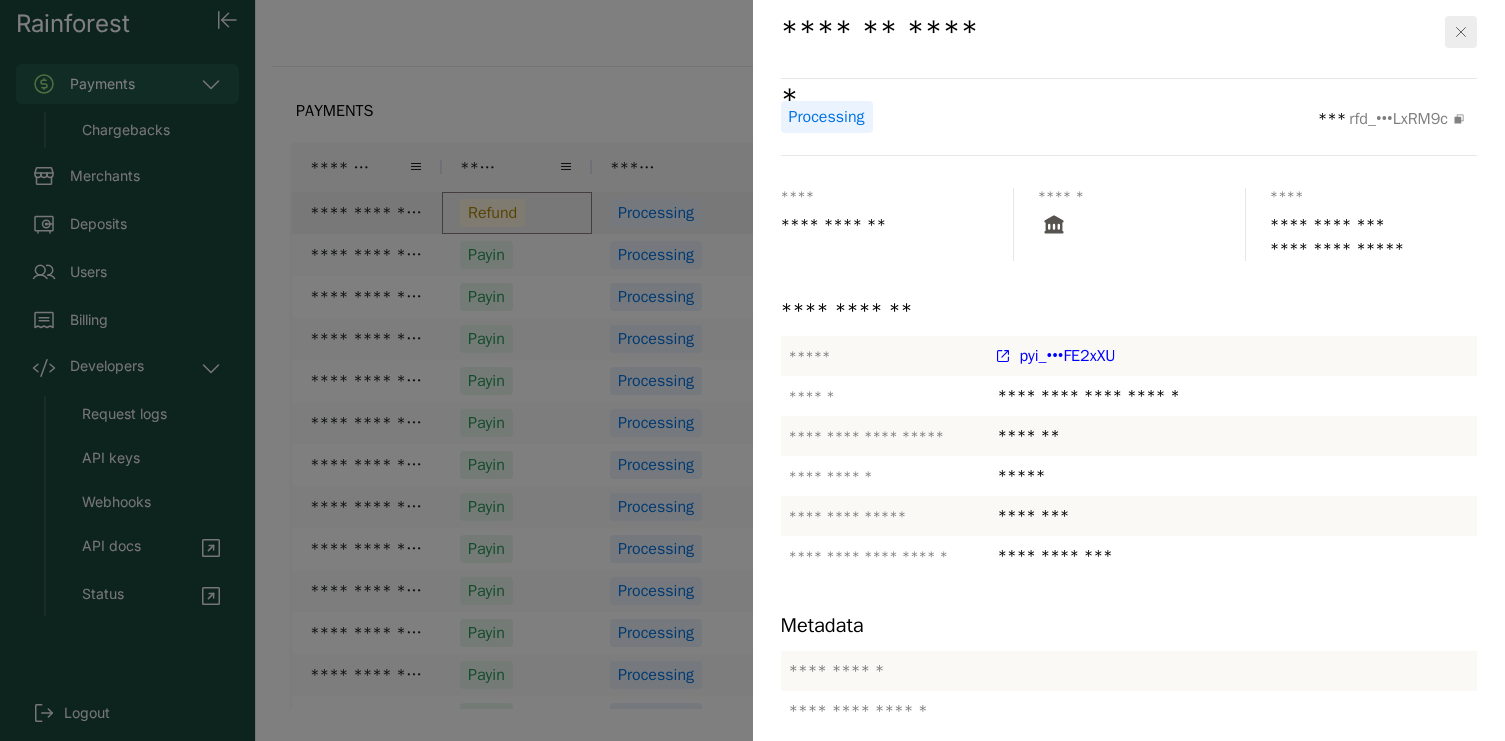 scroll, scrollTop: 0, scrollLeft: 0, axis: both 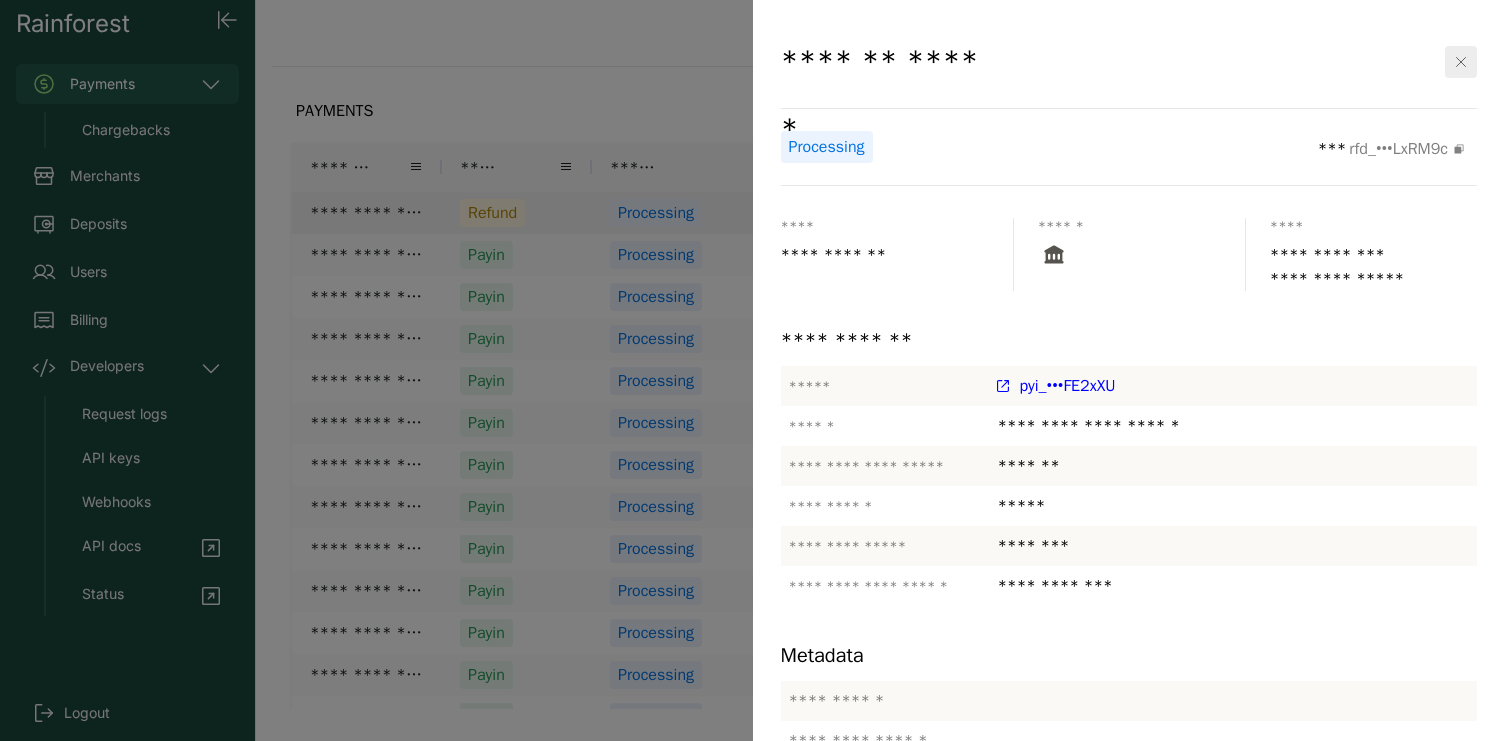 click at bounding box center (752, 370) 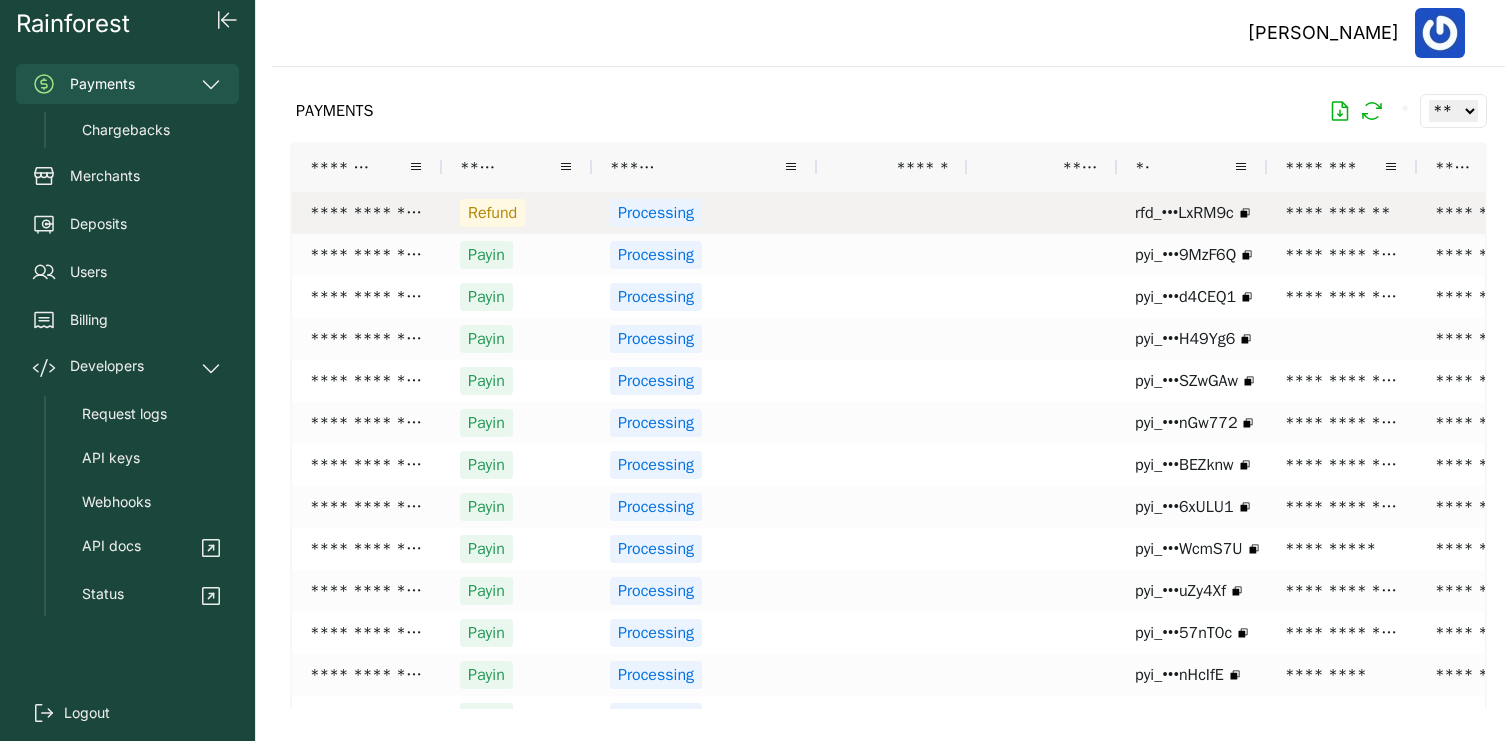 scroll, scrollTop: 0, scrollLeft: 132, axis: horizontal 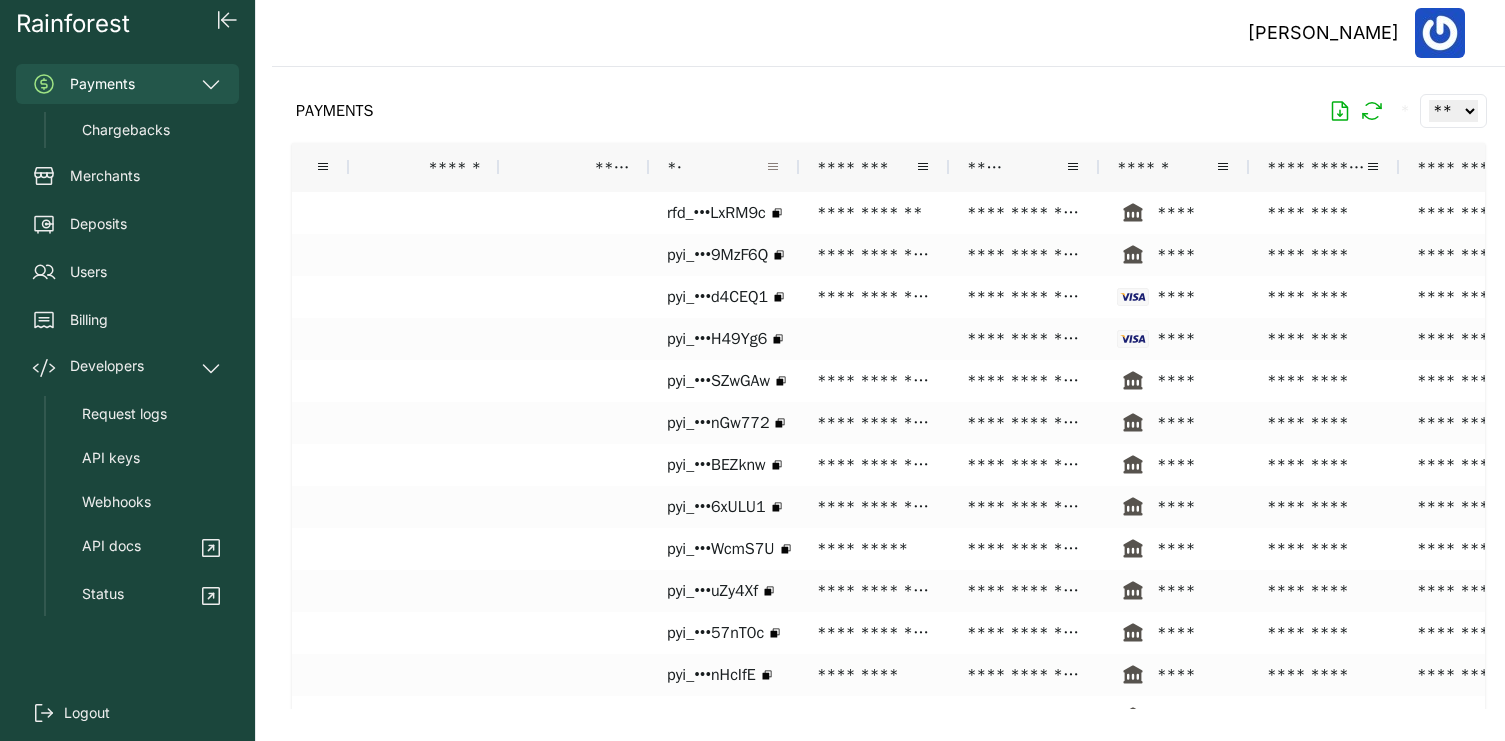 click at bounding box center (773, 167) 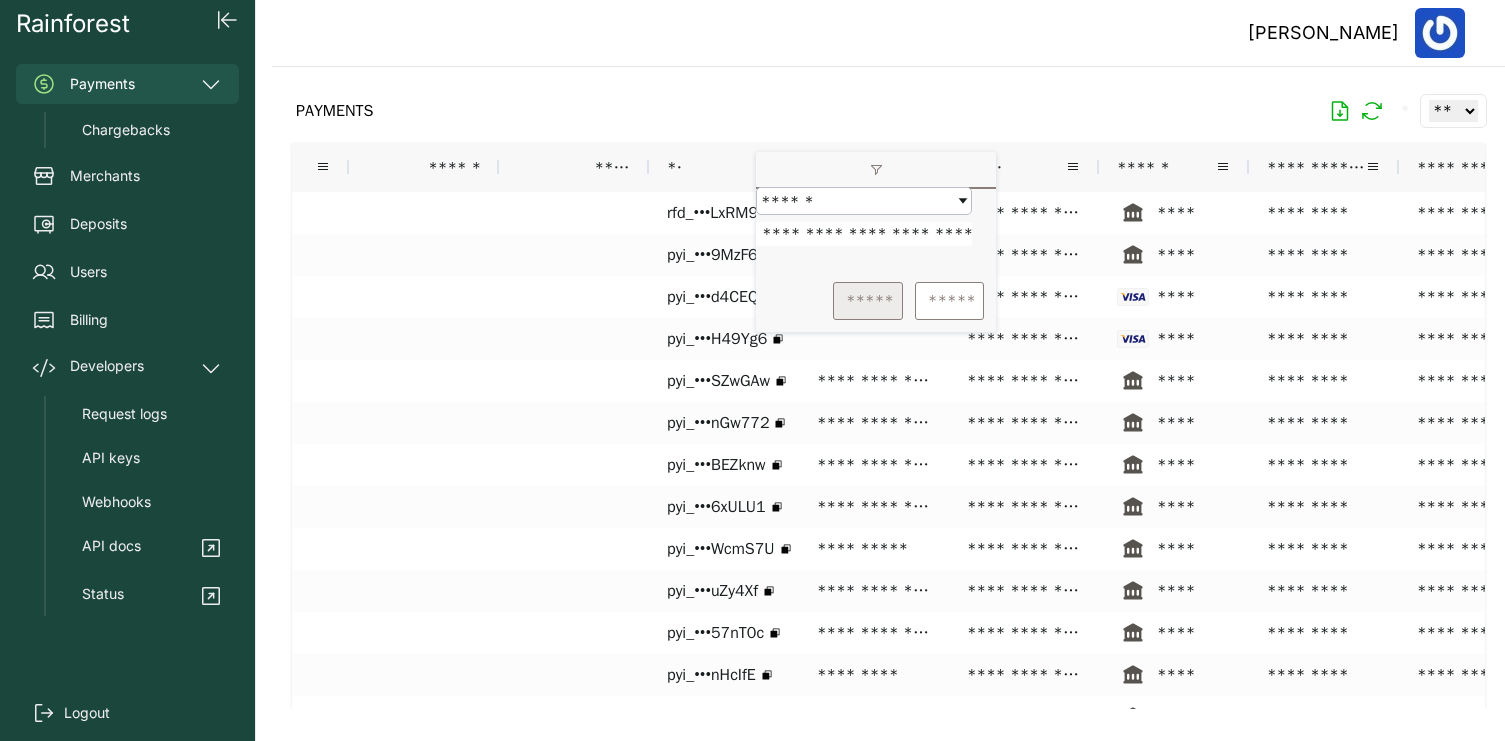 scroll, scrollTop: 0, scrollLeft: 66, axis: horizontal 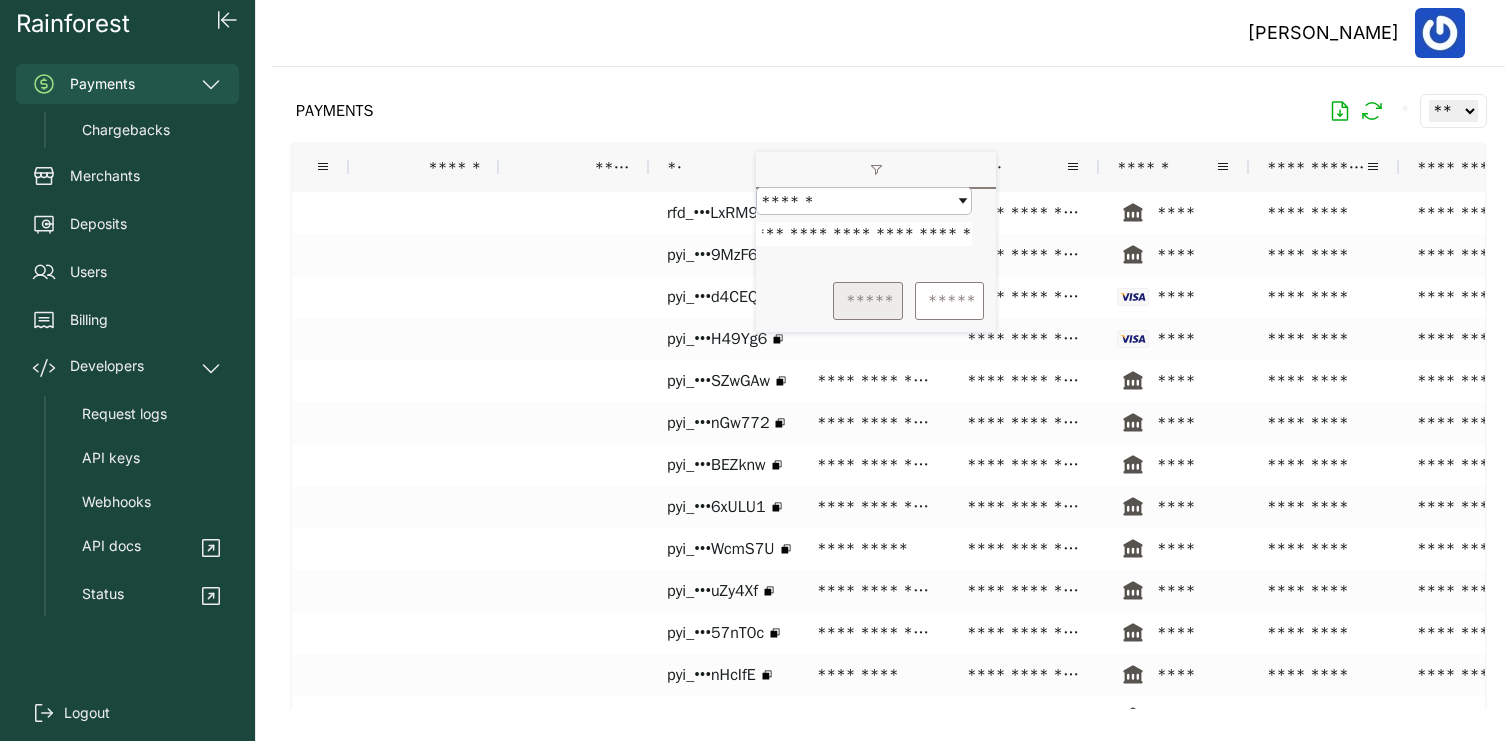 type on "**********" 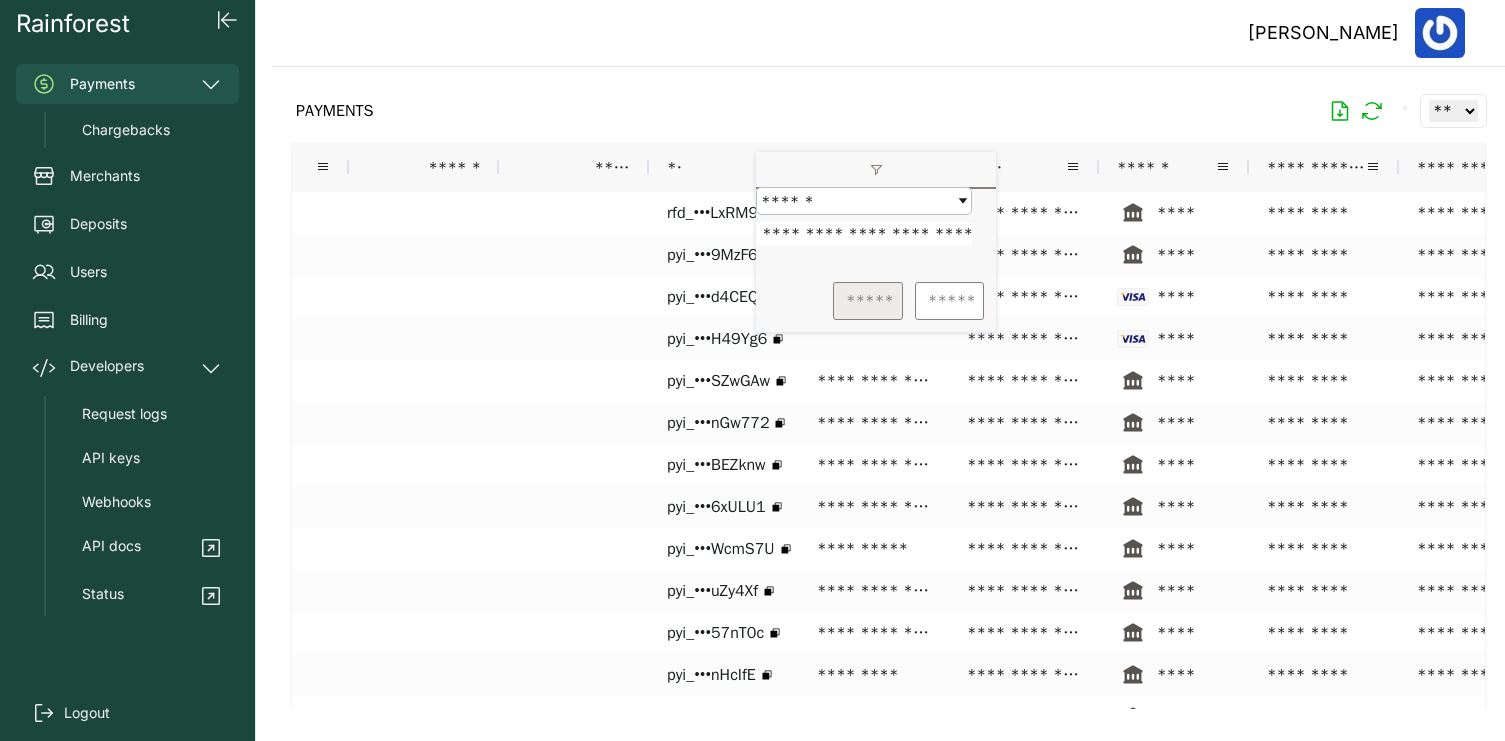 click on "*****" at bounding box center (868, 301) 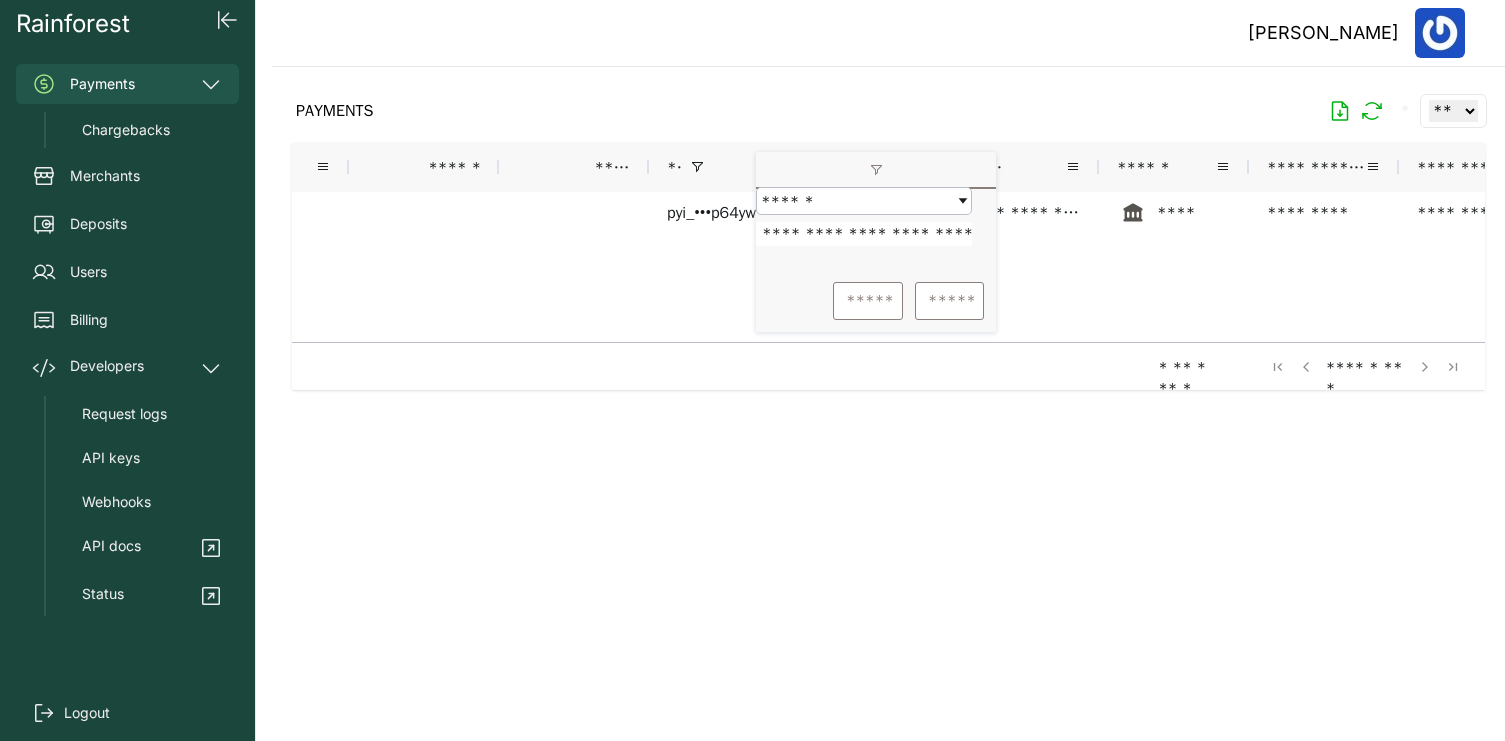 click on "PAYMENTS * ** ** ** ***" at bounding box center (888, 111) 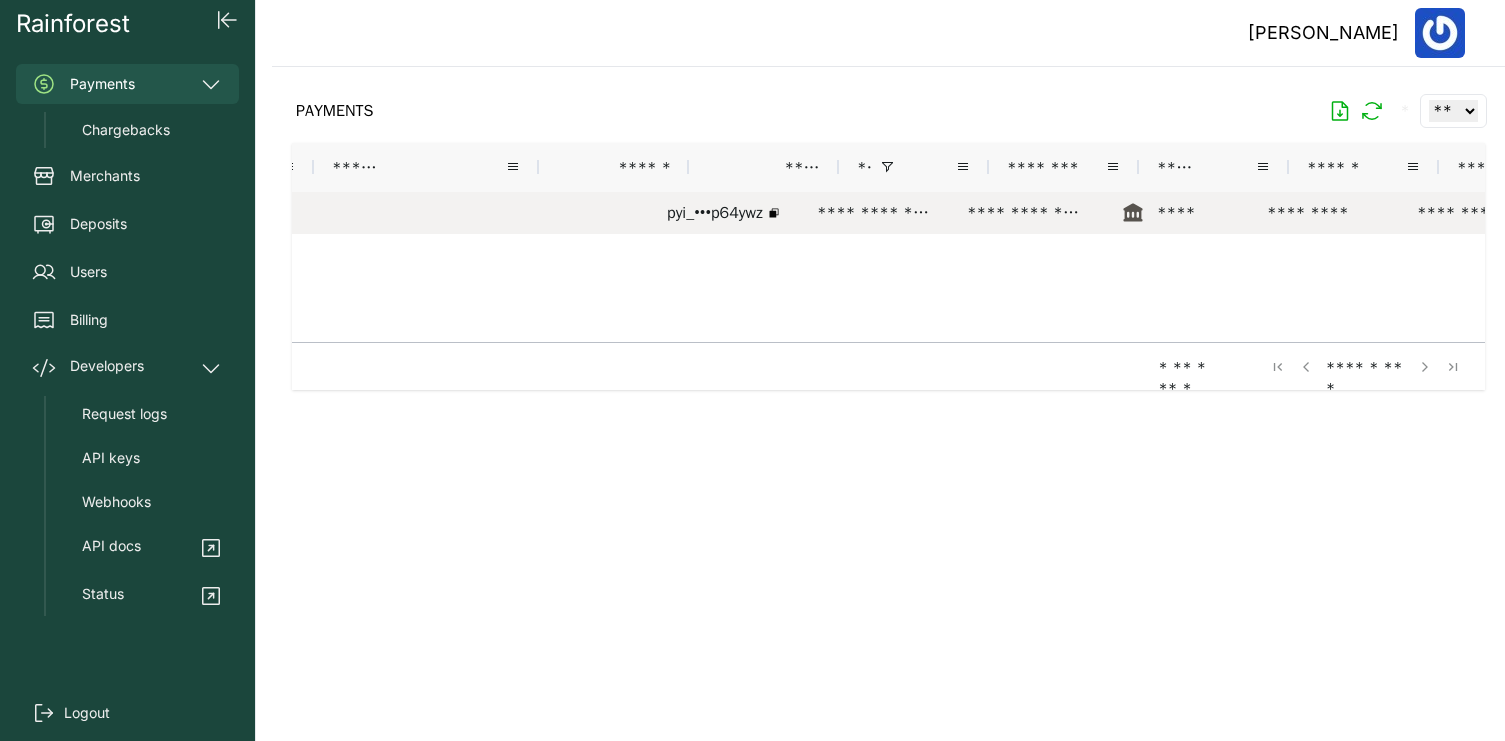 scroll, scrollTop: 0, scrollLeft: 0, axis: both 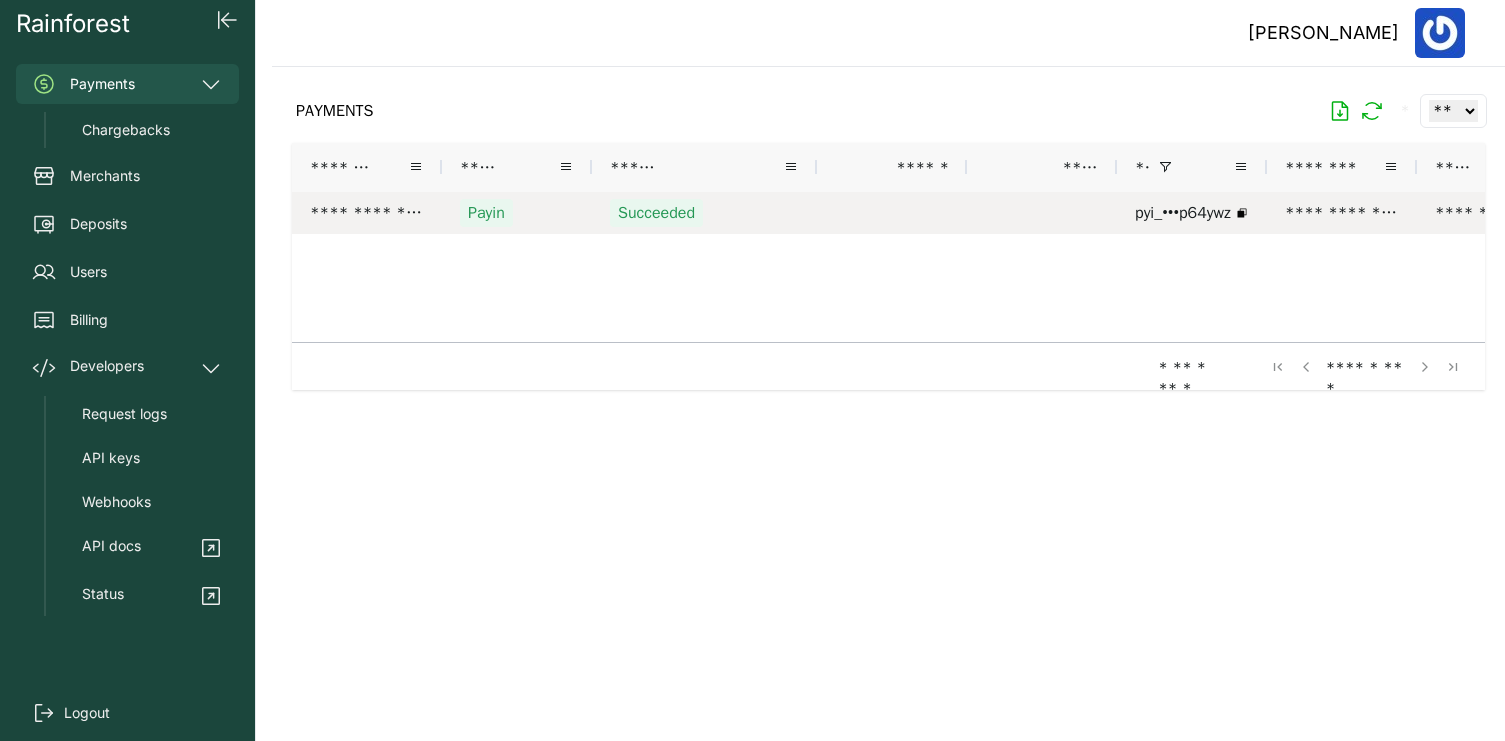 click on "**********" at bounding box center (367, 213) 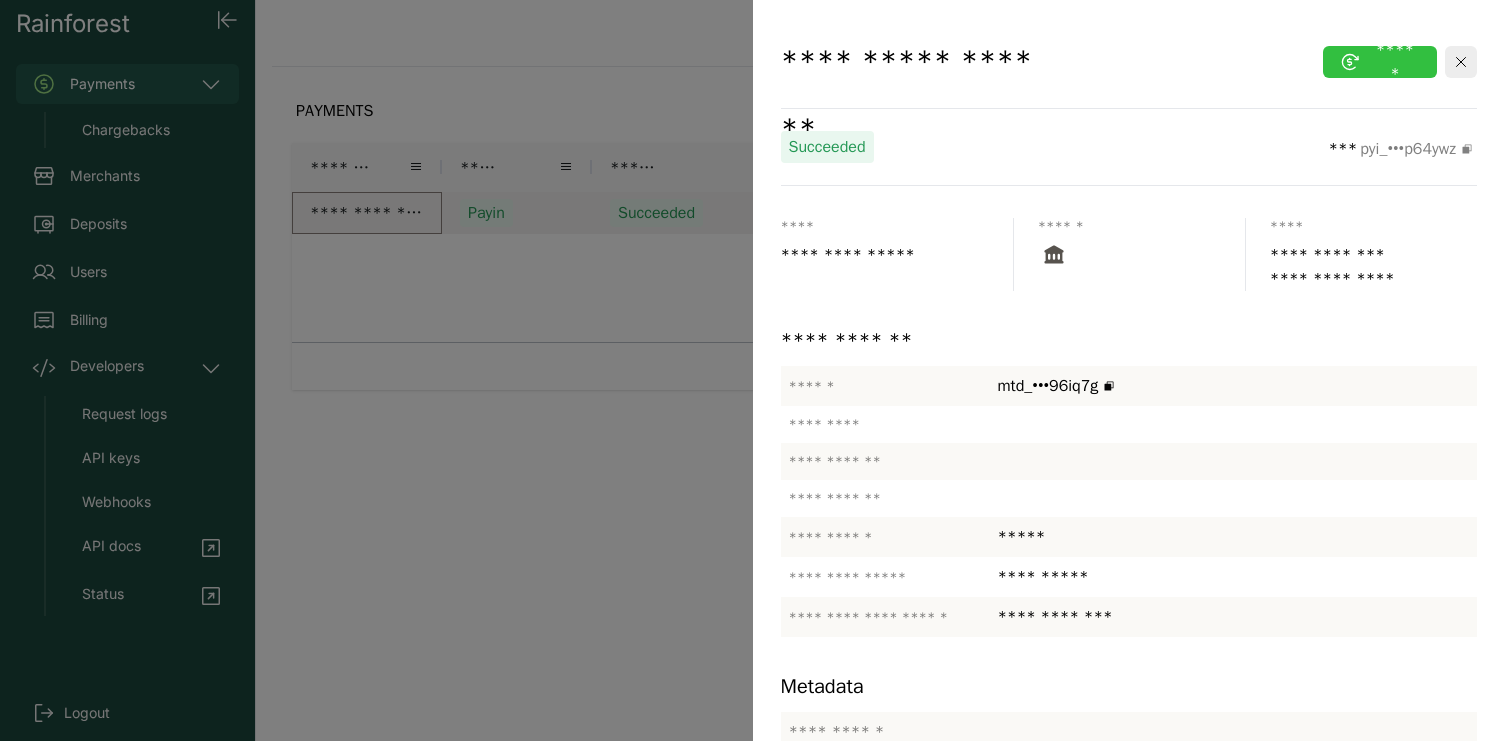 click on "******" at bounding box center [1380, 62] 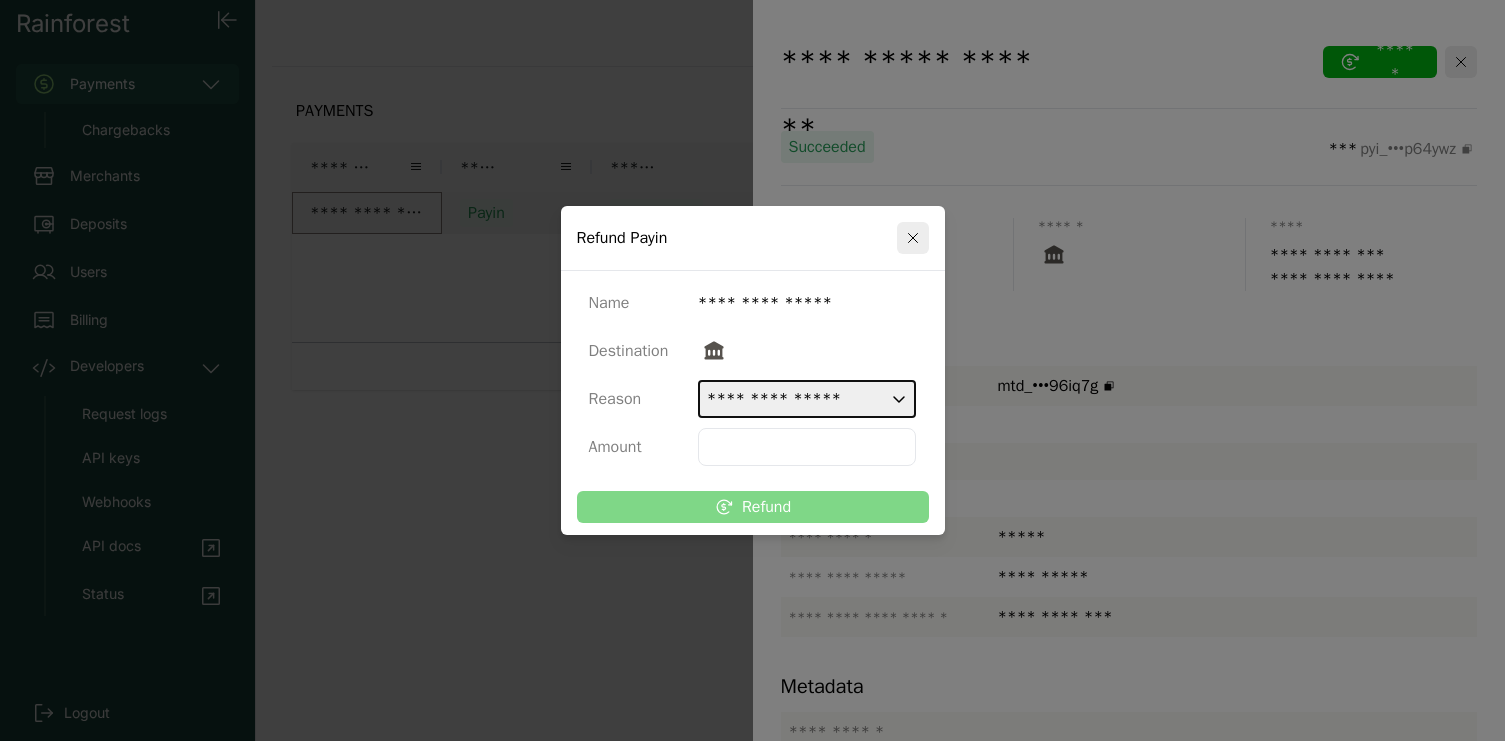 click on "**********" at bounding box center (807, 399) 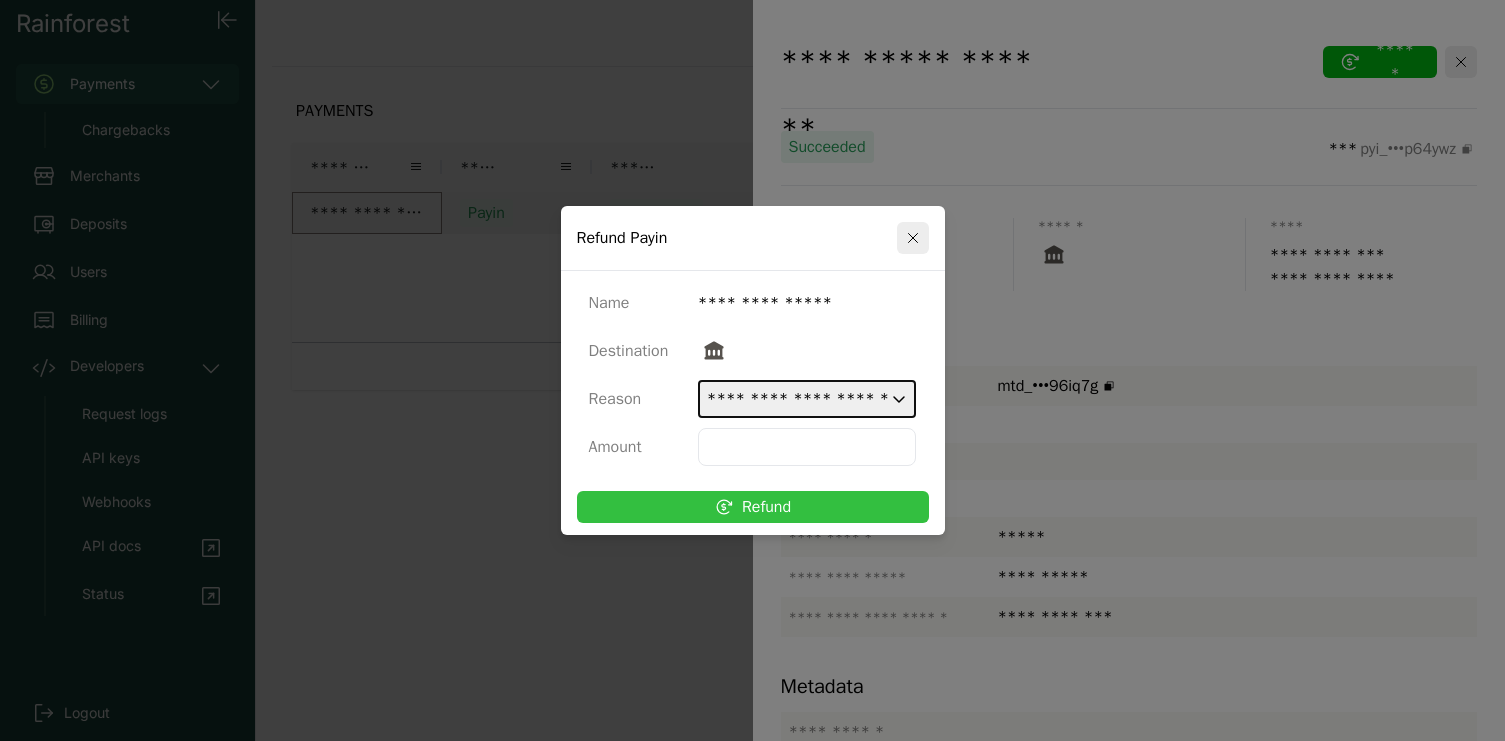 click on "Refund" at bounding box center (753, 507) 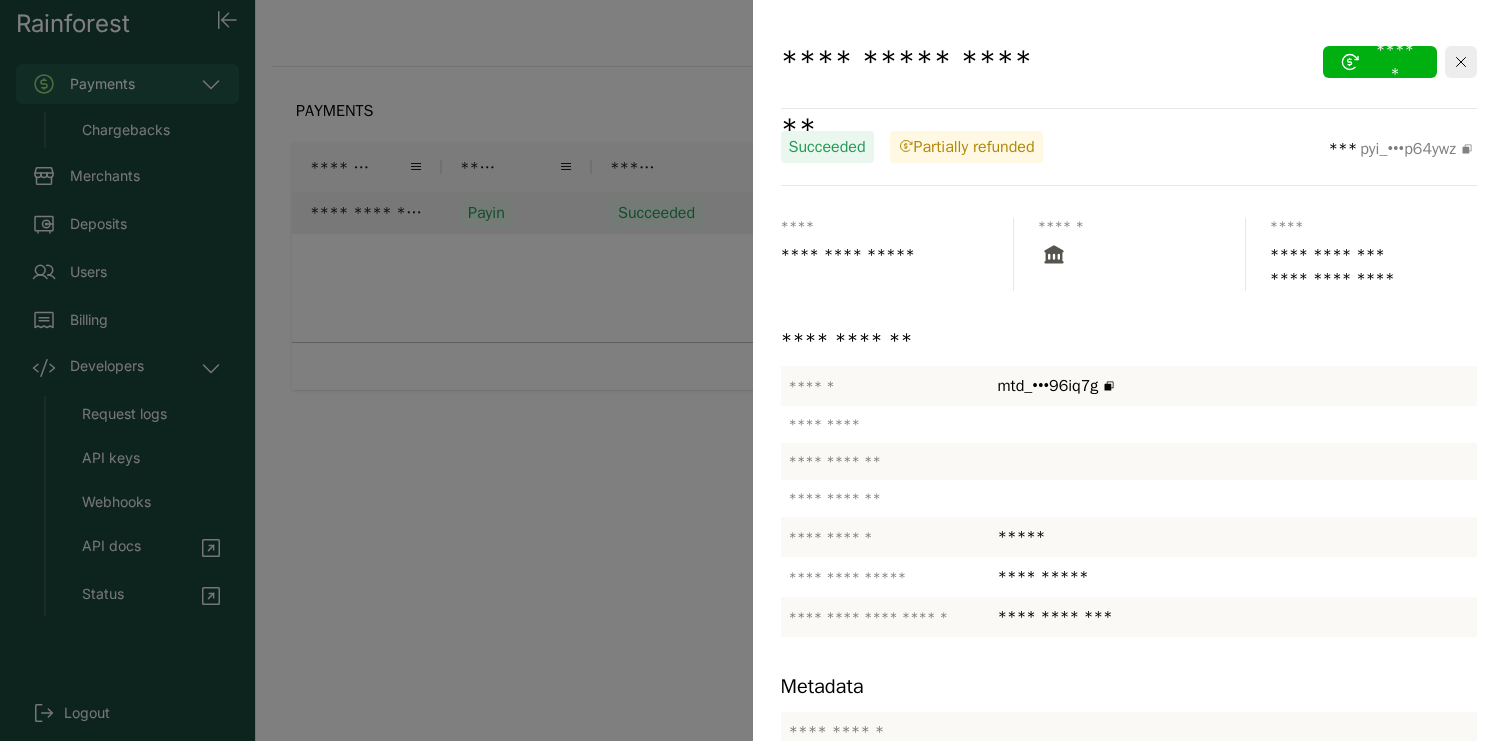 click at bounding box center [752, 370] 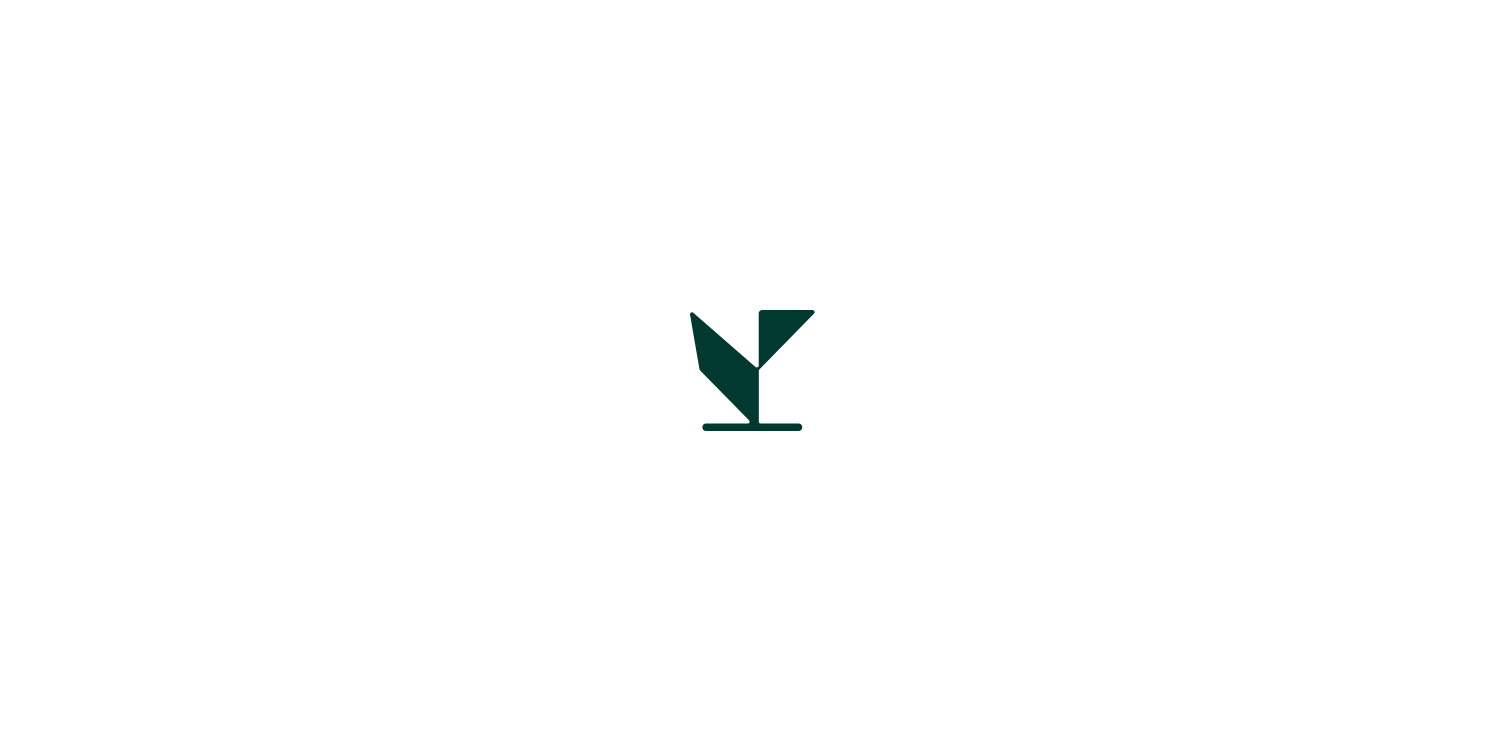 scroll, scrollTop: 0, scrollLeft: 0, axis: both 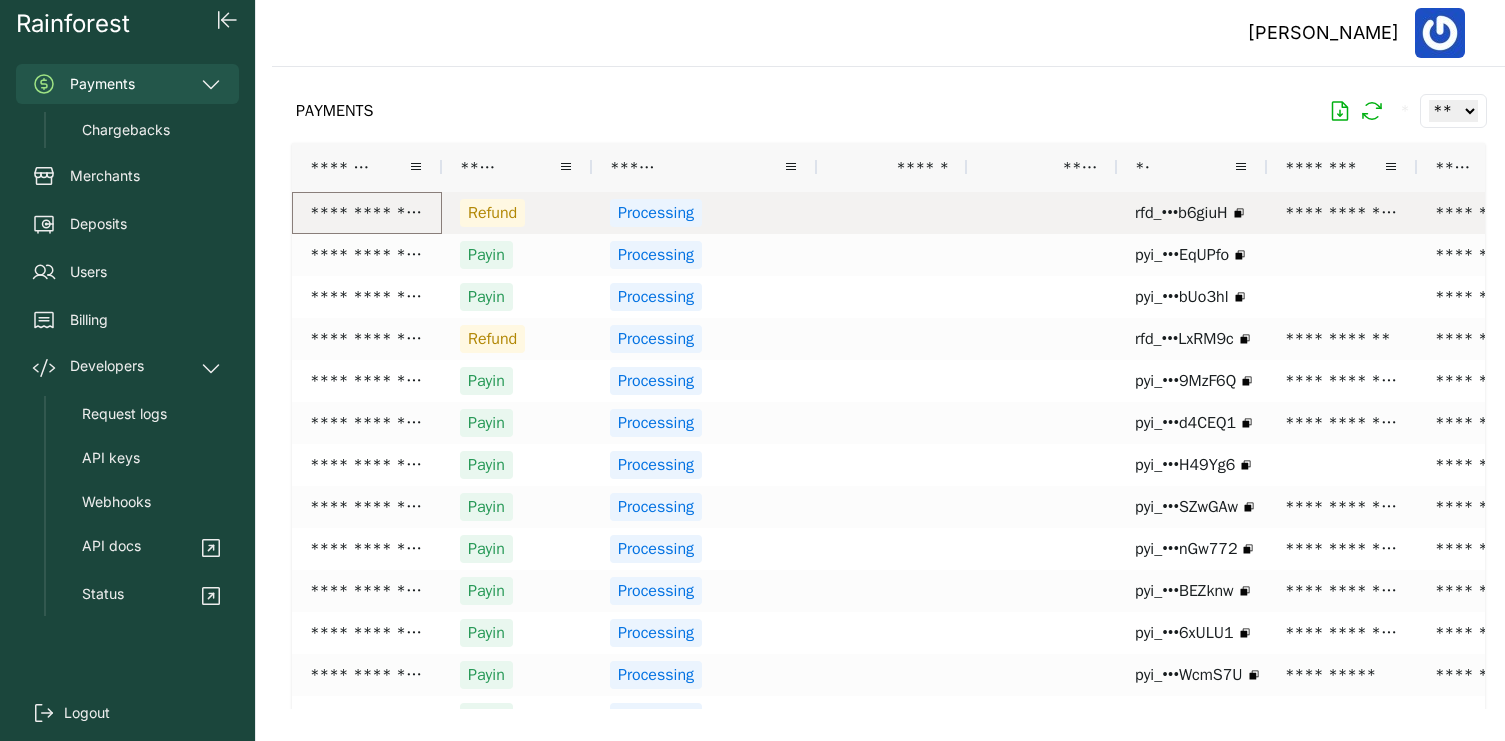 click on "**********" at bounding box center [367, 213] 